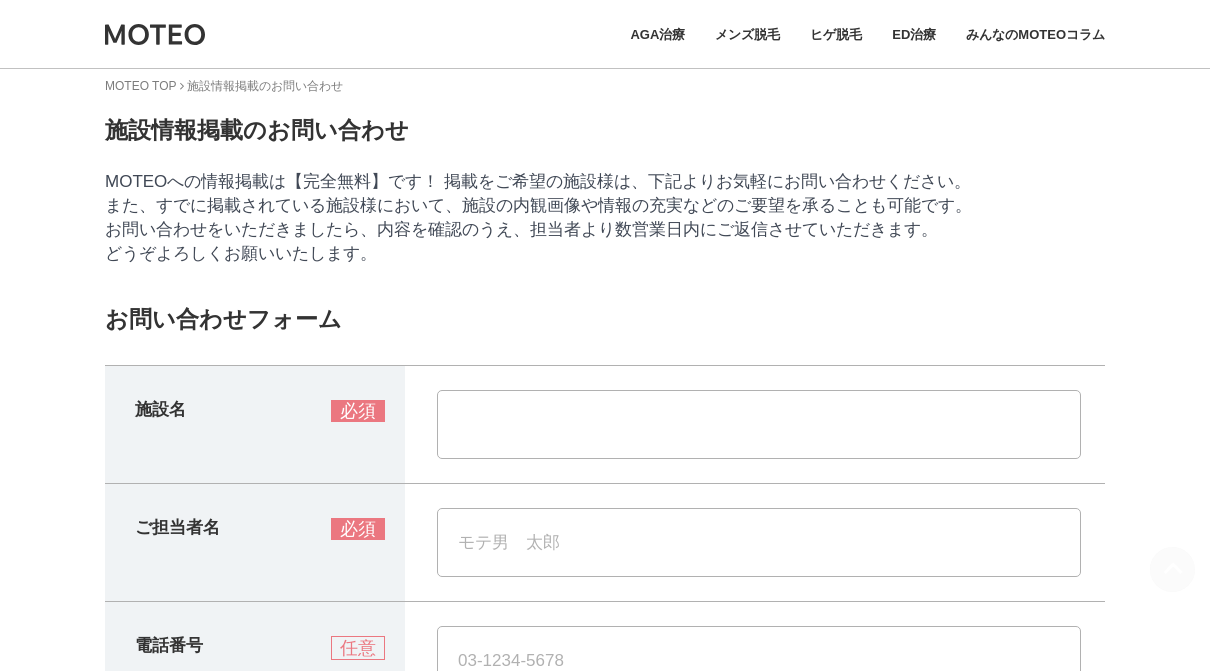 scroll, scrollTop: 0, scrollLeft: 0, axis: both 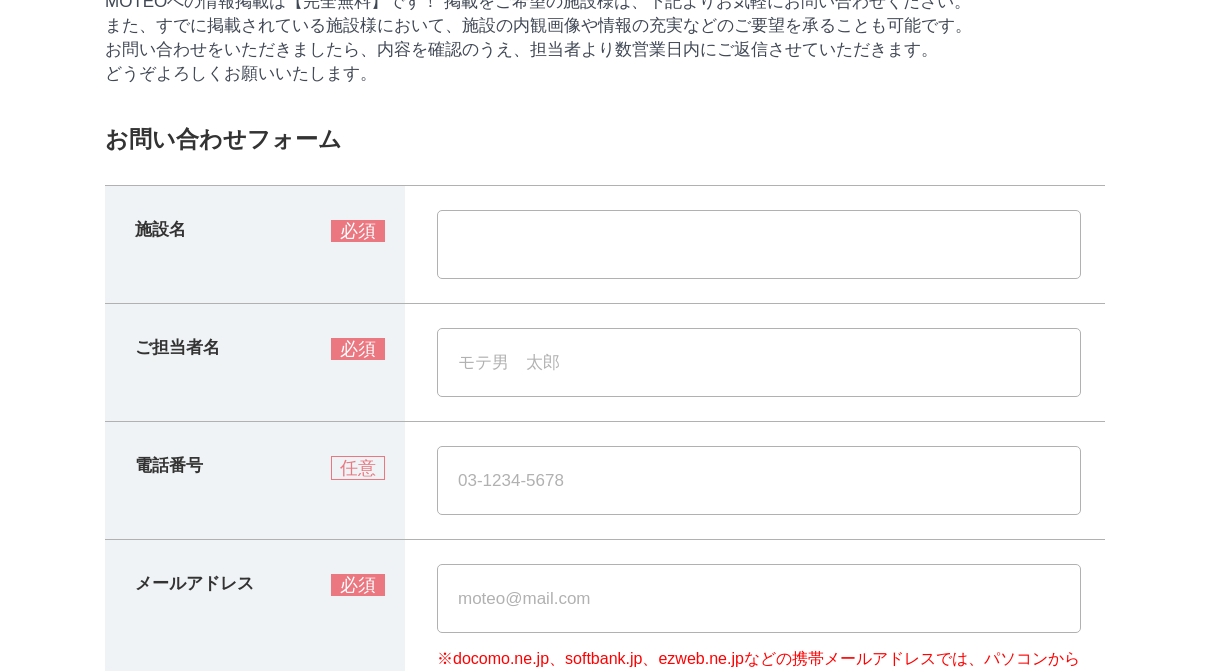click at bounding box center [759, 244] 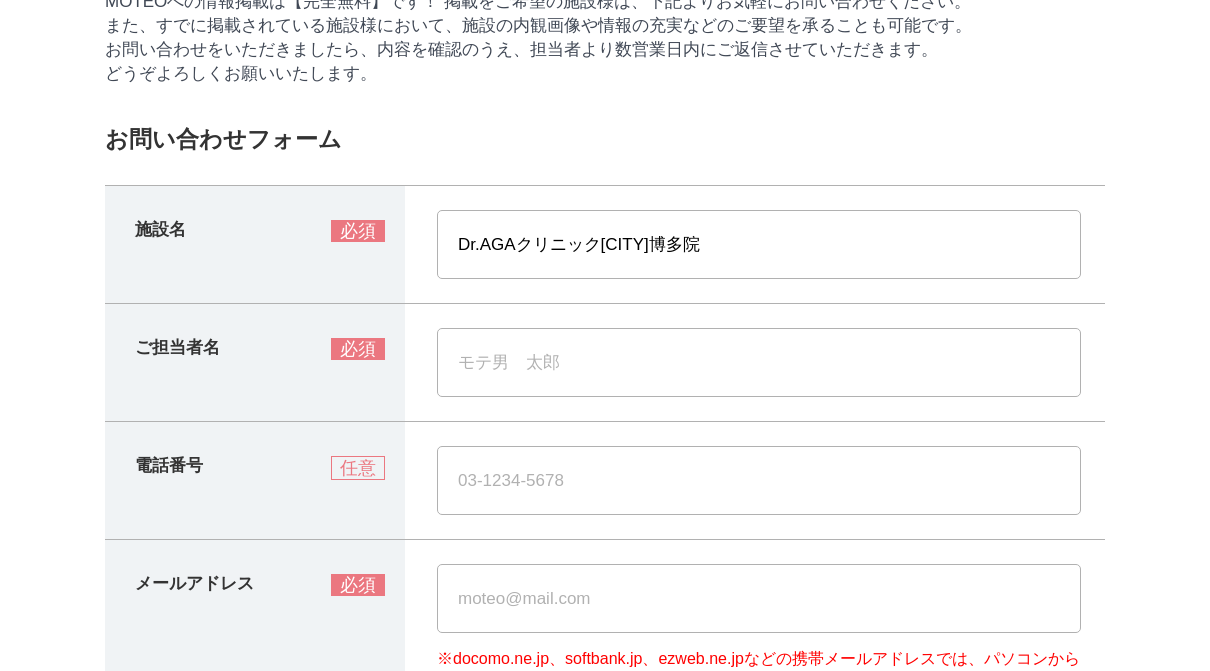 click at bounding box center (759, 362) 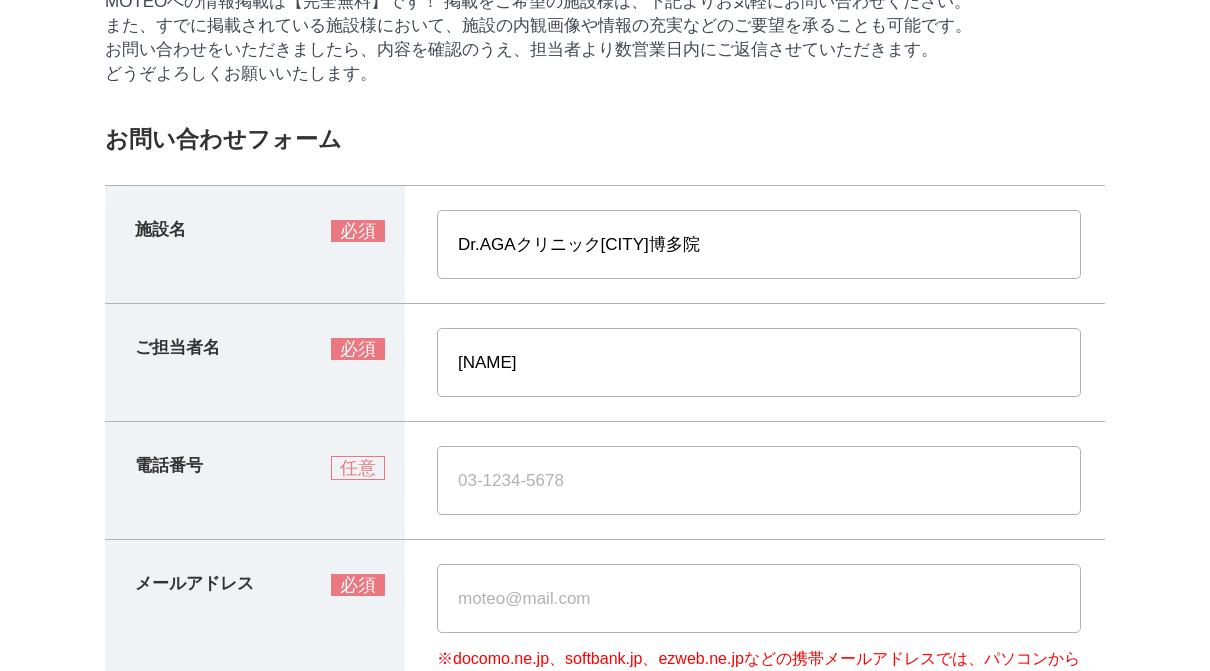 scroll, scrollTop: 348, scrollLeft: 0, axis: vertical 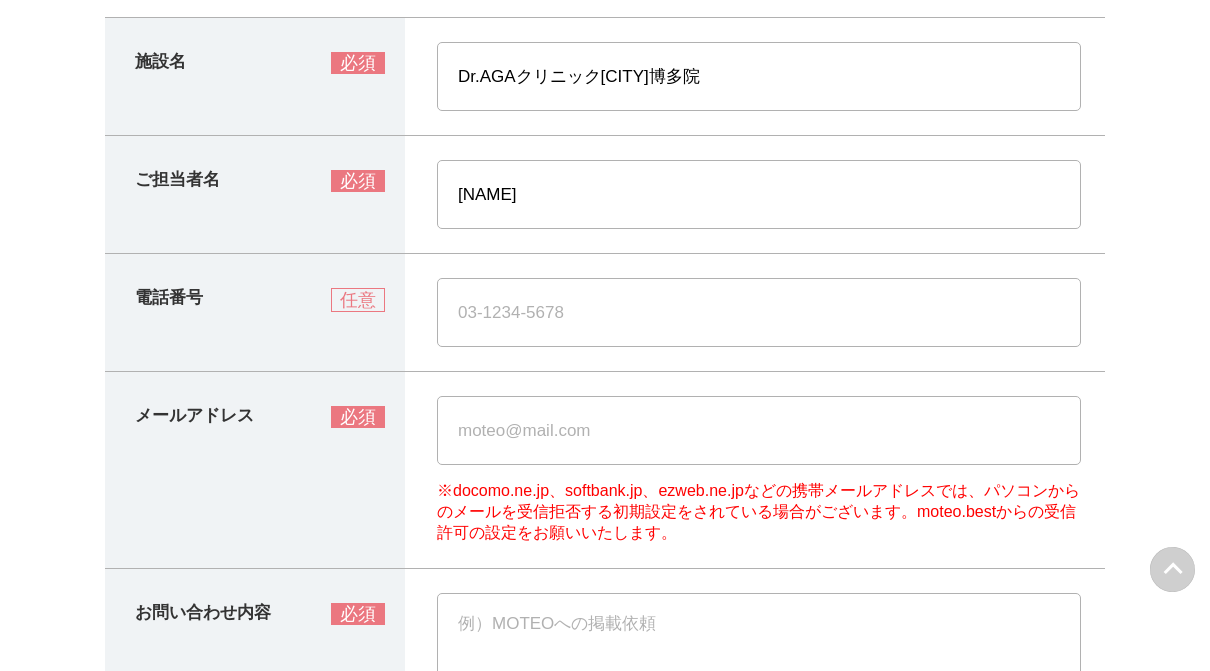 click at bounding box center [759, 430] 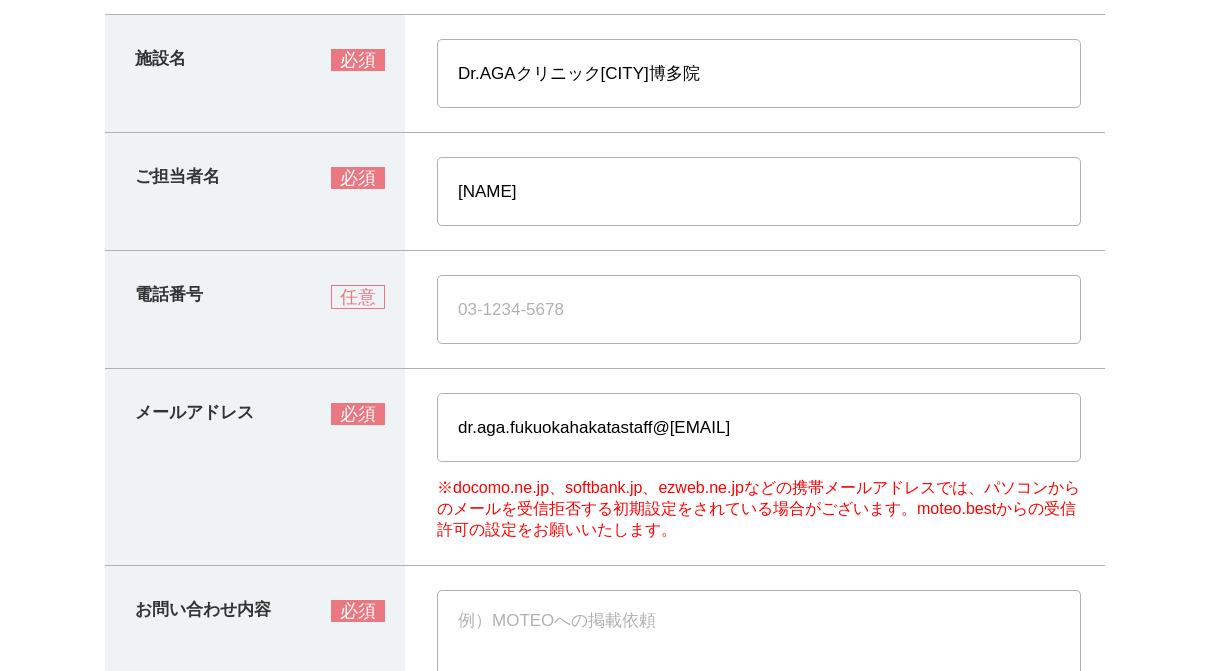 scroll, scrollTop: 352, scrollLeft: 0, axis: vertical 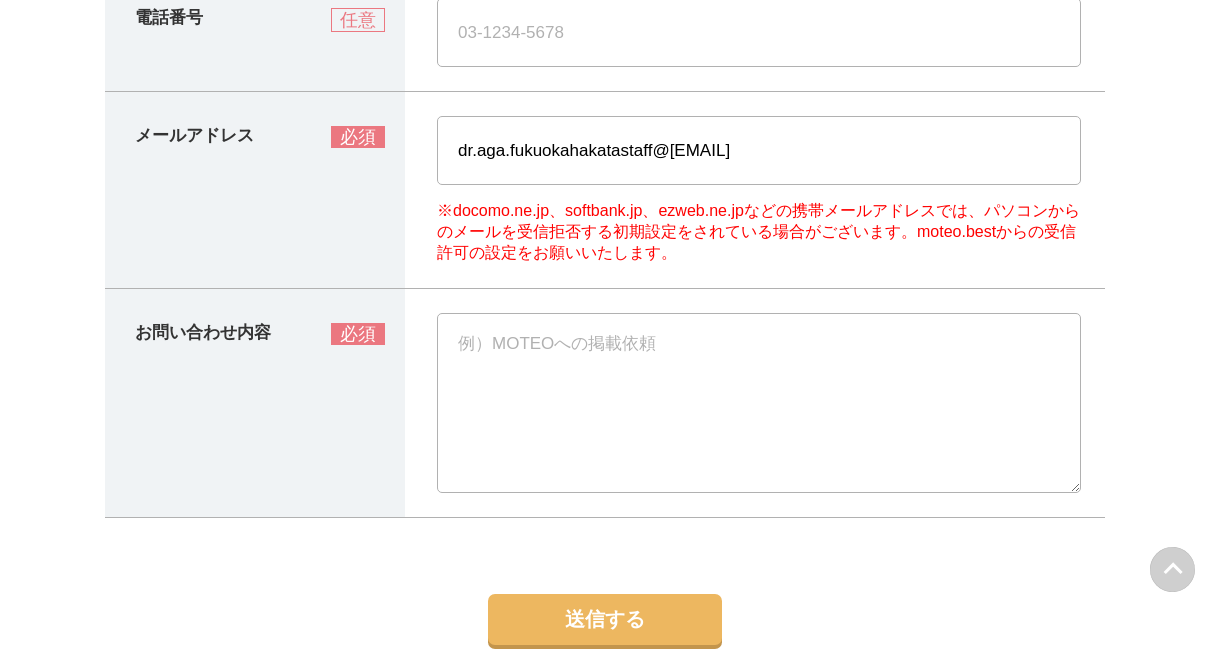 click at bounding box center (759, 403) 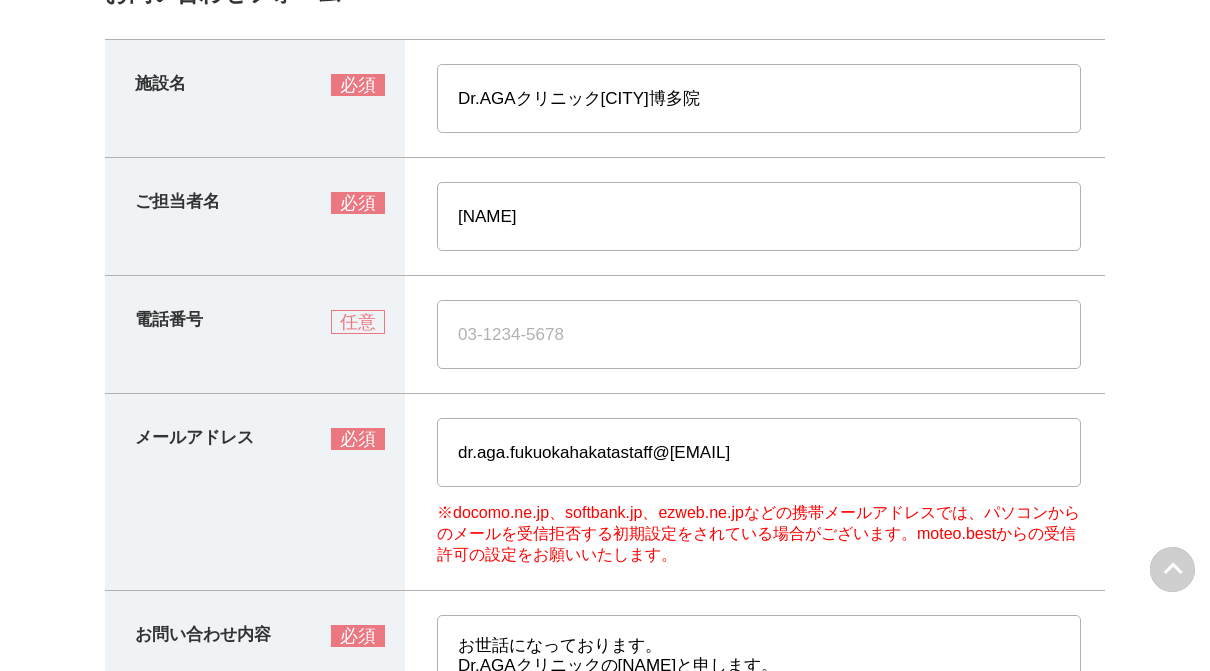 scroll, scrollTop: 311, scrollLeft: 0, axis: vertical 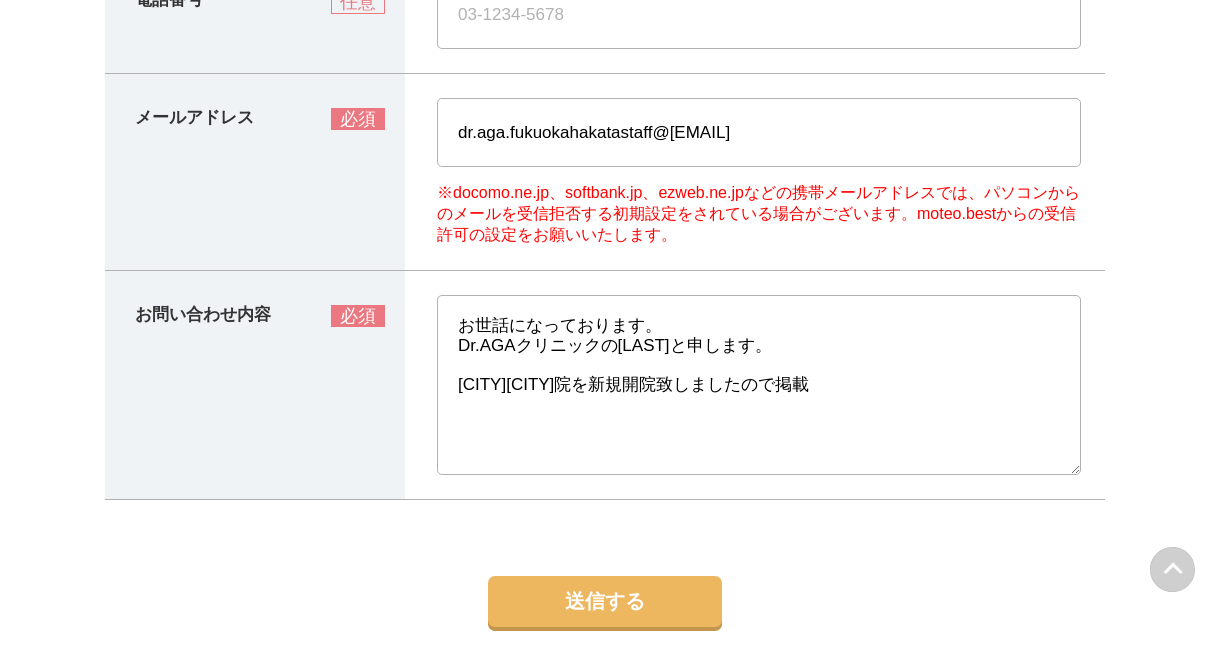 drag, startPoint x: 460, startPoint y: 402, endPoint x: 797, endPoint y: 401, distance: 337.0015 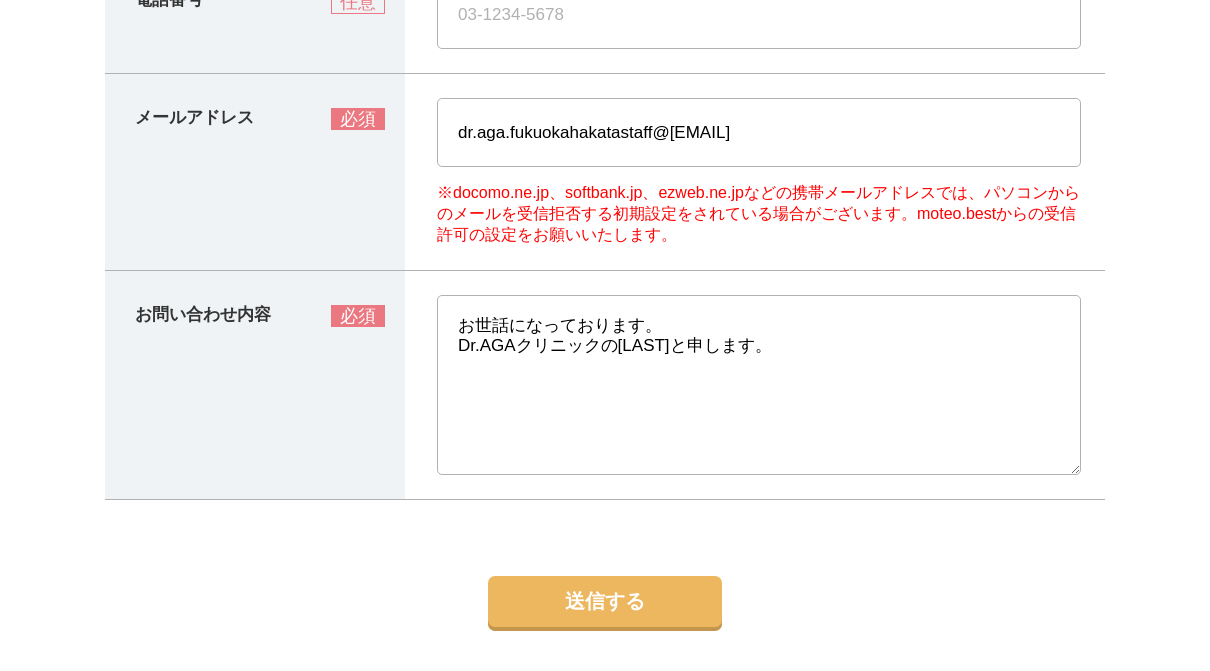 paste on "現在、すでに12院を掲載していただいておりますが、今回新たに開院した〇〇院（※院名を記載）についても、掲載をご検討いただけますと幸いです。
何卒よろしくお願い申し上げます。" 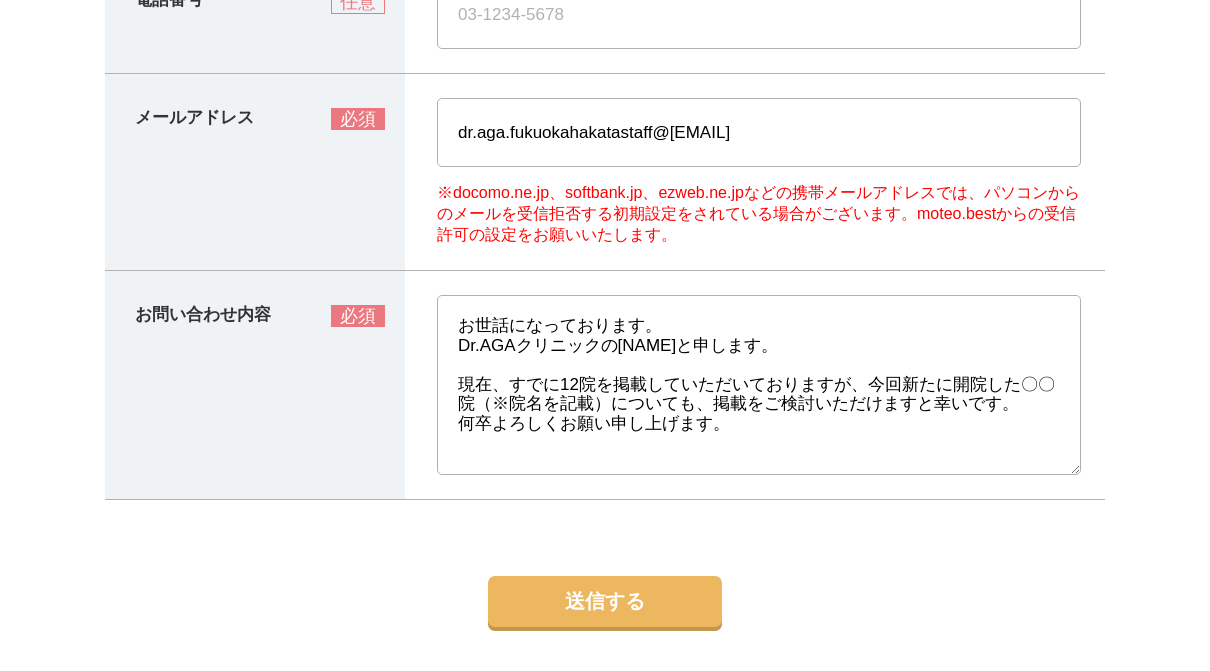 click on "お世話になっております。
Dr.AGAクリニックの湯川と申します。
現在、すでに12院を掲載していただいておりますが、今回新たに開院した〇〇院（※院名を記載）についても、掲載をご検討いただけますと幸いです。
何卒よろしくお願い申し上げます。" at bounding box center [759, 385] 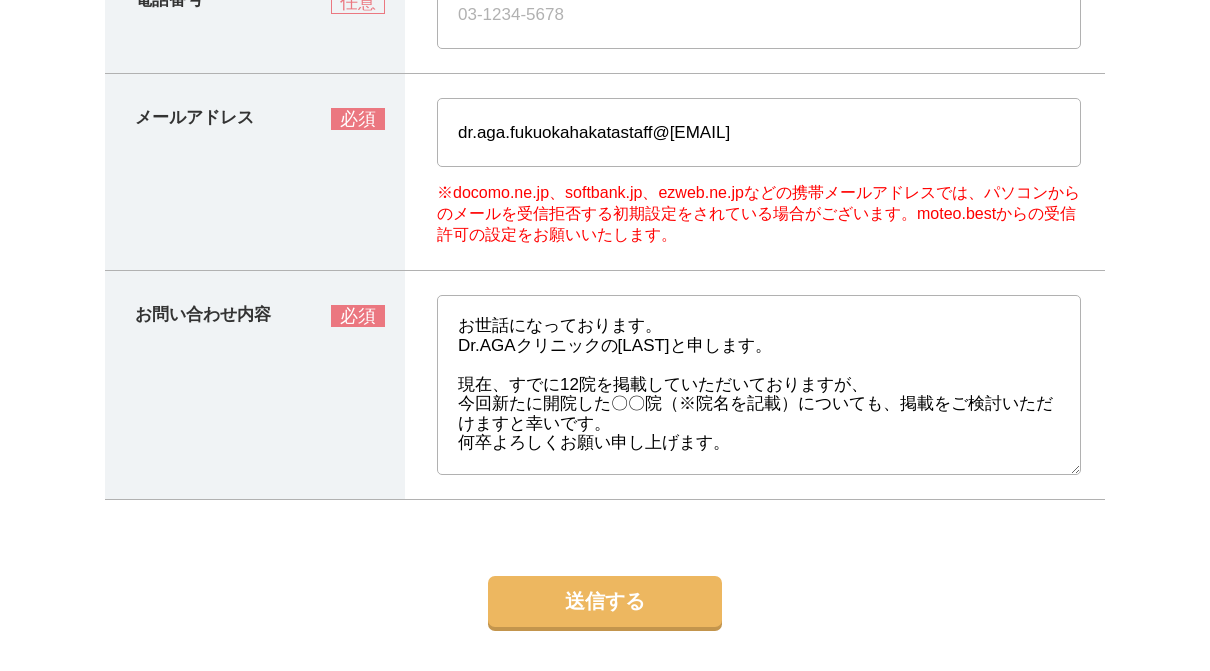 click on "お世話になっております。
Dr.AGAクリニックの湯川と申します。
現在、すでに12院を掲載していただいておりますが、
今回新たに開院した〇〇院（※院名を記載）についても、掲載をご検討いただけますと幸いです。
何卒よろしくお願い申し上げます。" at bounding box center [759, 385] 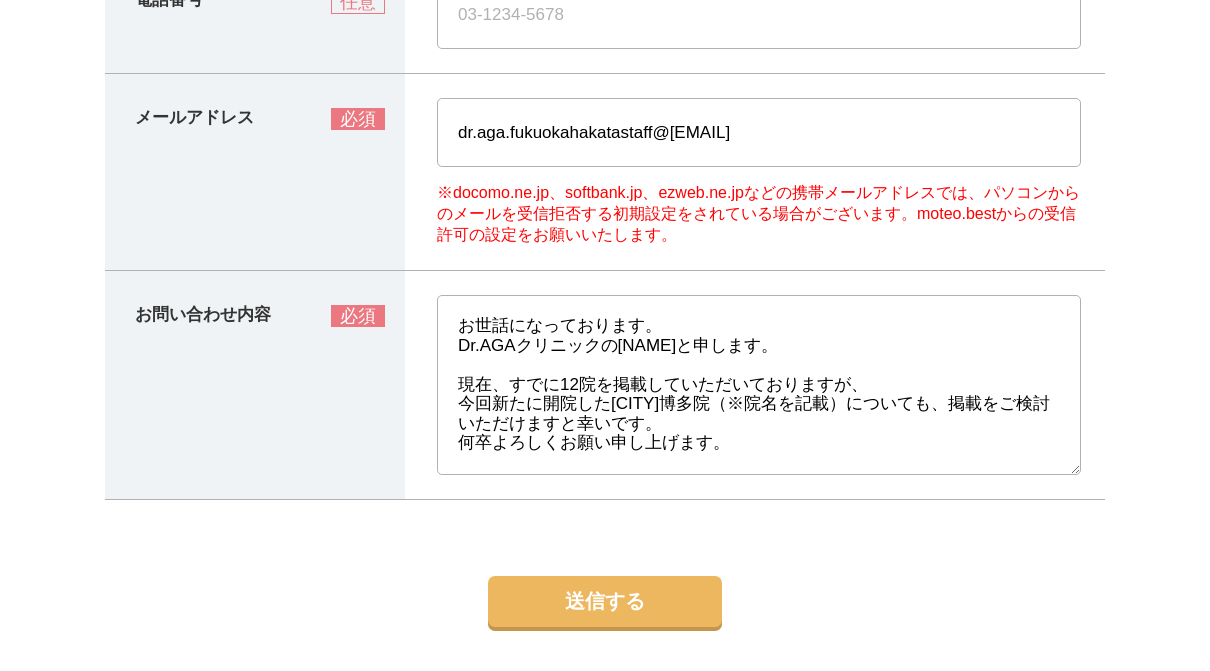 click on "お世話になっております。
Dr.AGAクリニックの湯川と申します。
現在、すでに12院を掲載していただいておりますが、
今回新たに開院した福岡博多院（※院名を記載）についても、掲載をご検討いただけますと幸いです。
何卒よろしくお願い申し上げます。" at bounding box center [759, 385] 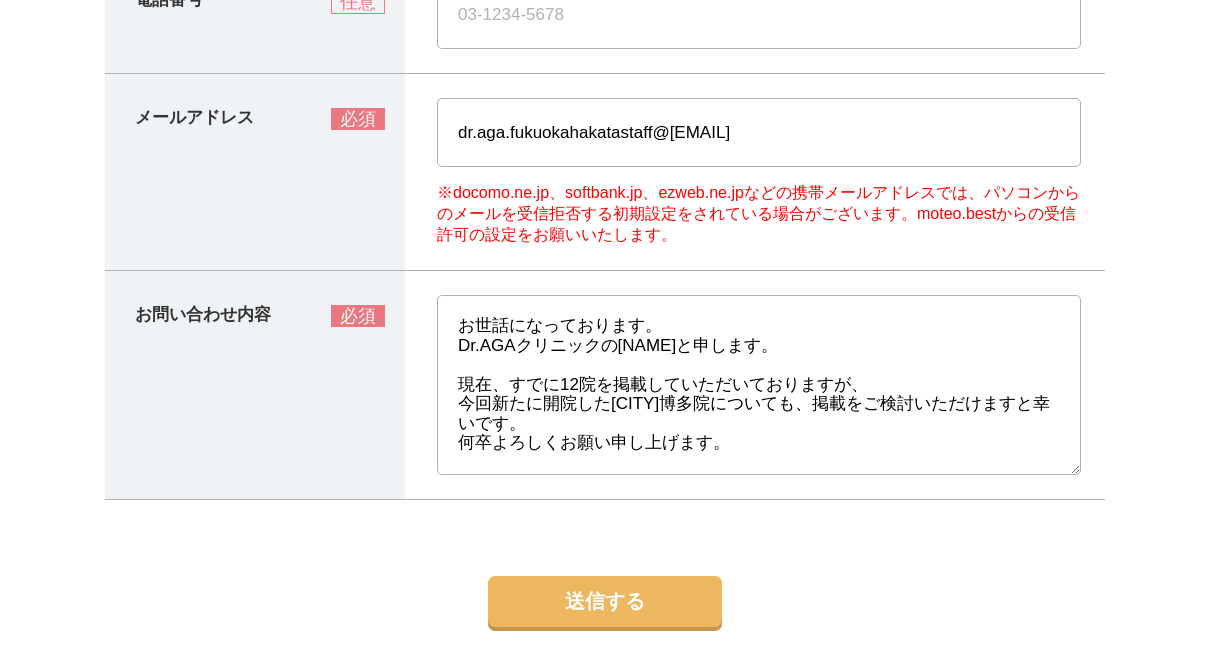 drag, startPoint x: 523, startPoint y: 442, endPoint x: 596, endPoint y: 457, distance: 74.52516 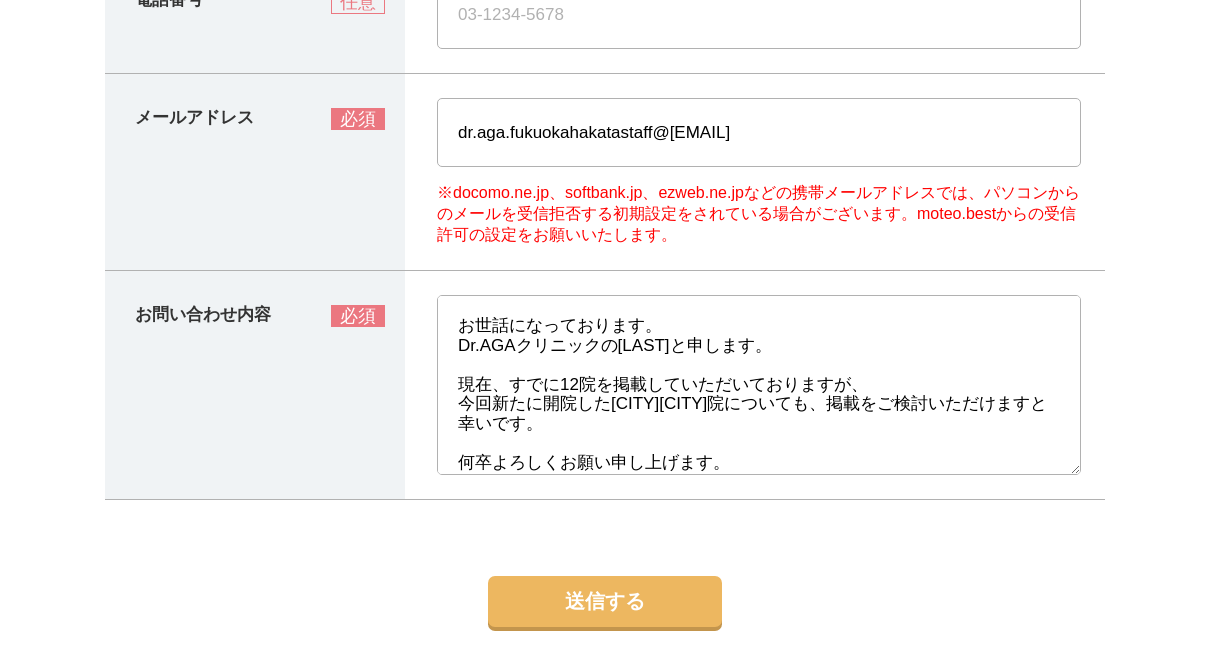 click on "お世話になっております。
Dr.AGAクリニックの湯川と申します。
現在、すでに12院を掲載していただいておりますが、
今回新たに開院した福岡博多院についても、掲載をご検討いただけますと幸いです。
何卒よろしくお願い申し上げます。" at bounding box center (759, 385) 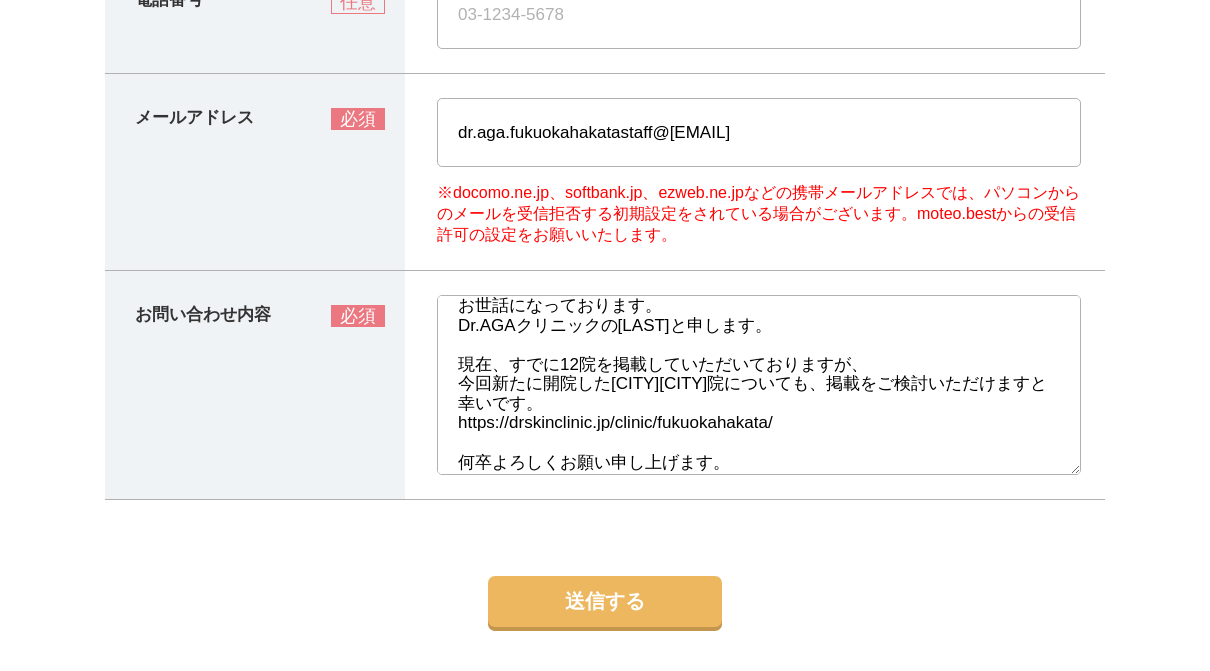 scroll, scrollTop: 38, scrollLeft: 0, axis: vertical 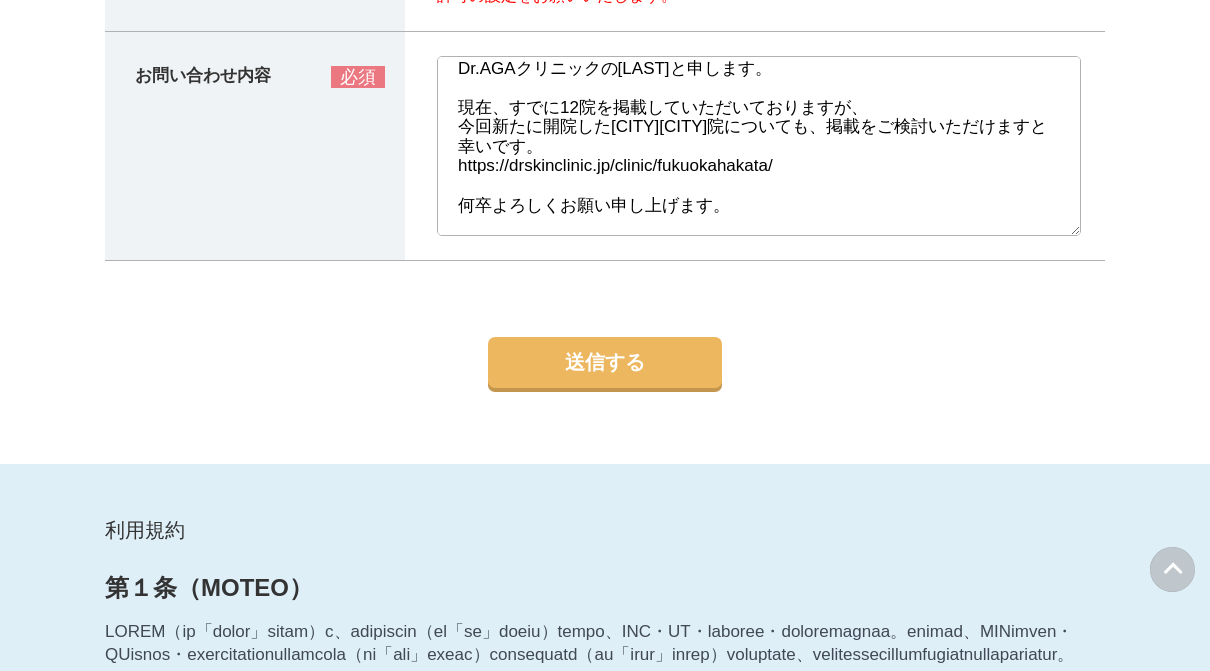 type on "お世話になっております。
Dr.AGAクリニックの湯川と申します。
現在、すでに12院を掲載していただいておりますが、
今回新たに開院した福岡博多院についても、掲載をご検討いただけますと幸いです。
https://drskinclinic.jp/clinic/fukuokahakata/
何卒よろしくお願い申し上げます。" 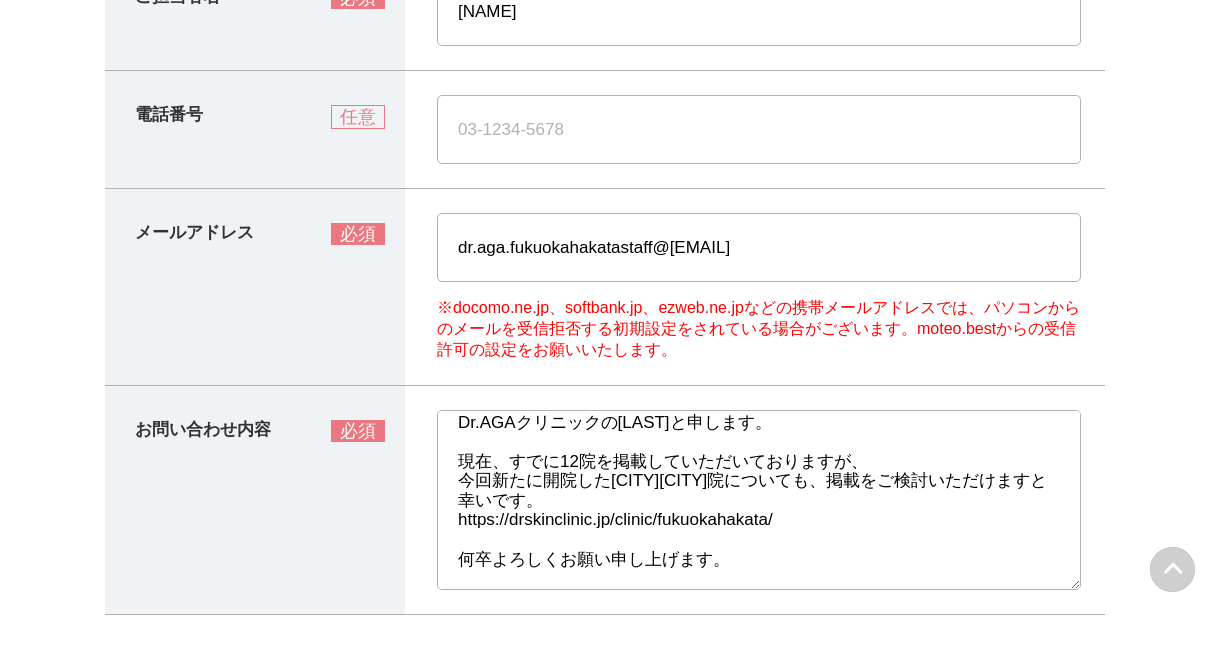 scroll, scrollTop: 871, scrollLeft: 0, axis: vertical 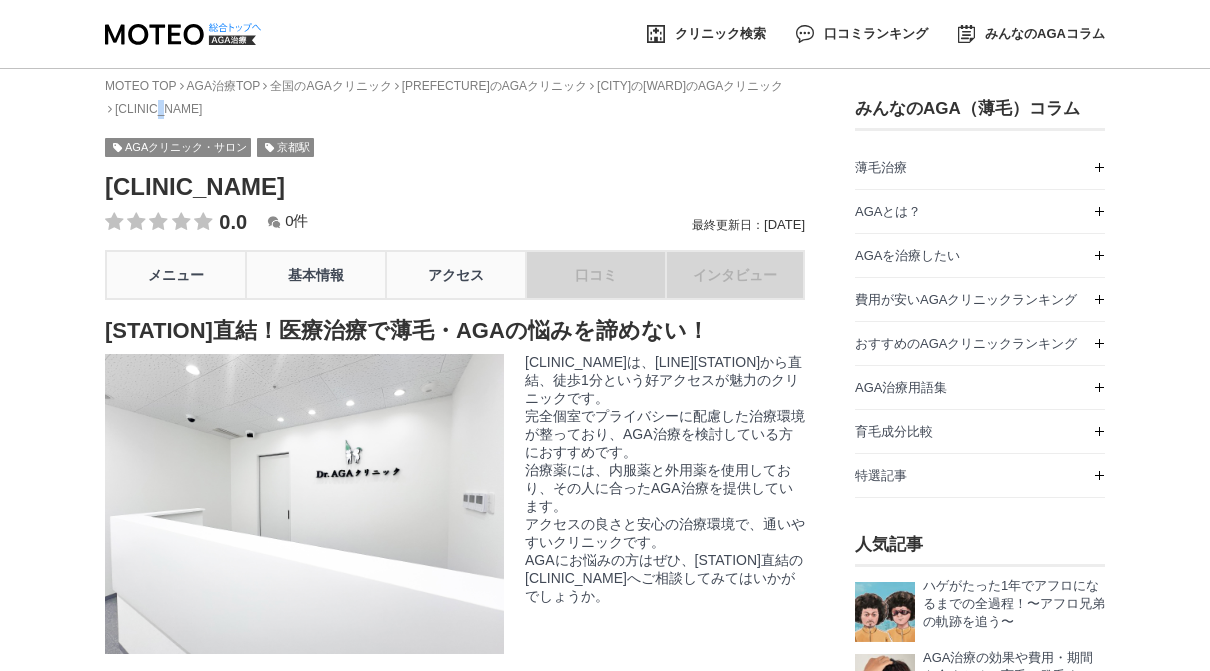 click on "[CLINIC_NAME]" at bounding box center [155, 109] 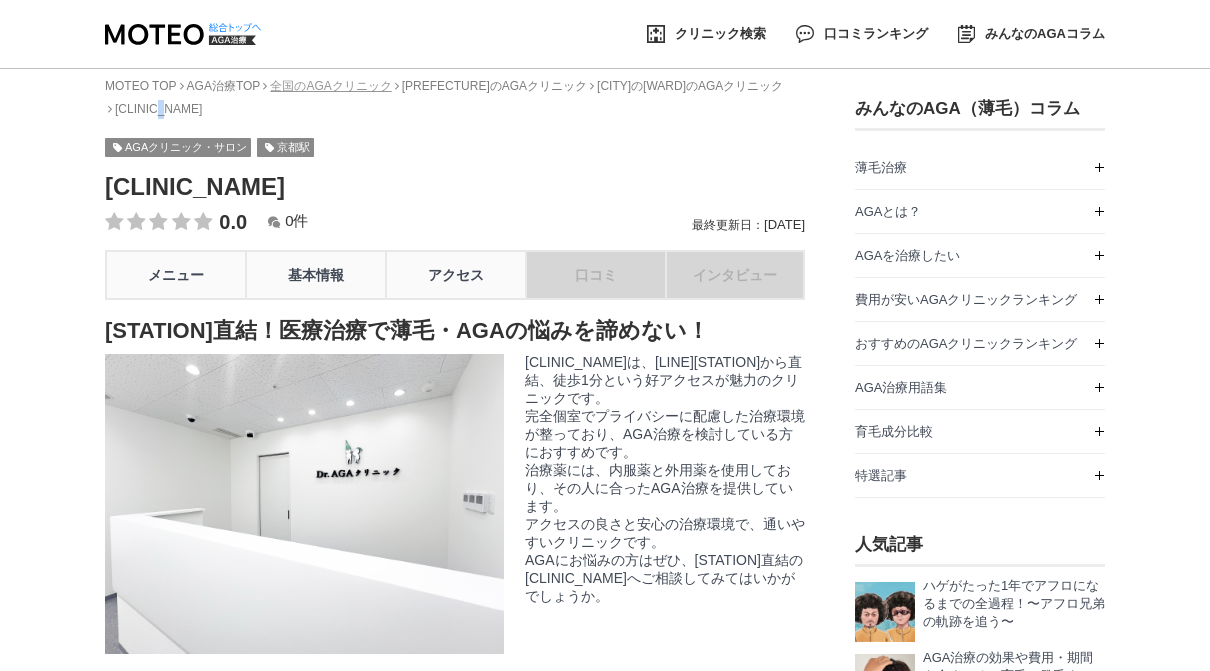 click on "全国のAGAクリニック" at bounding box center (330, 86) 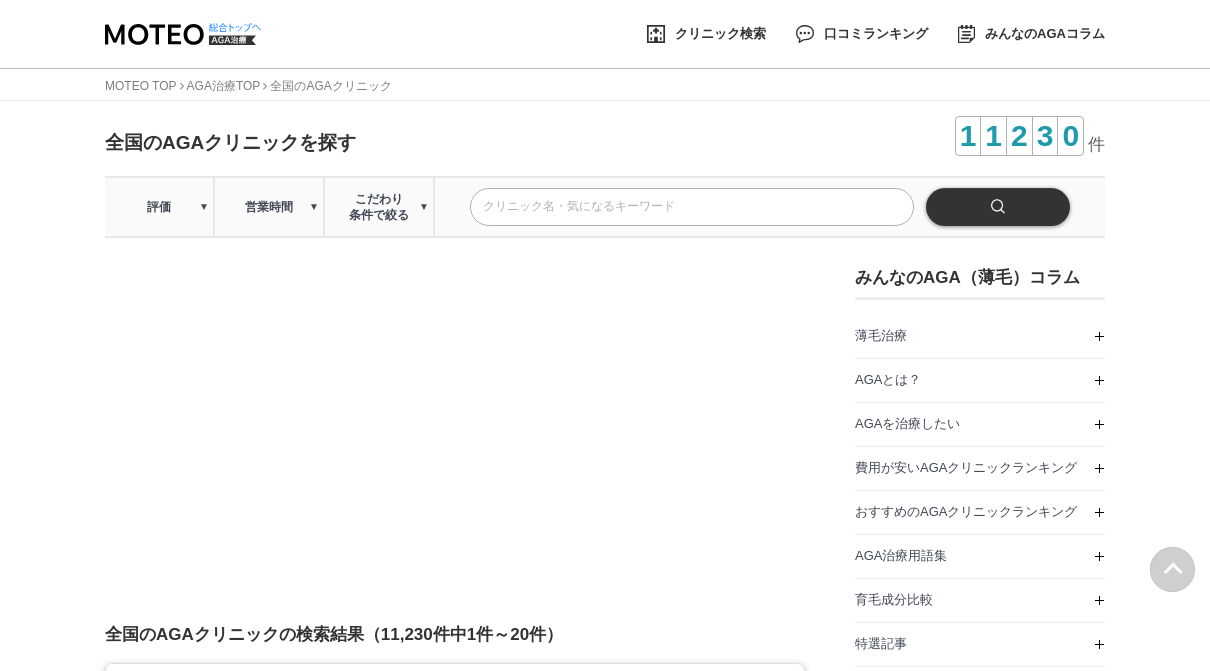 scroll, scrollTop: 0, scrollLeft: 0, axis: both 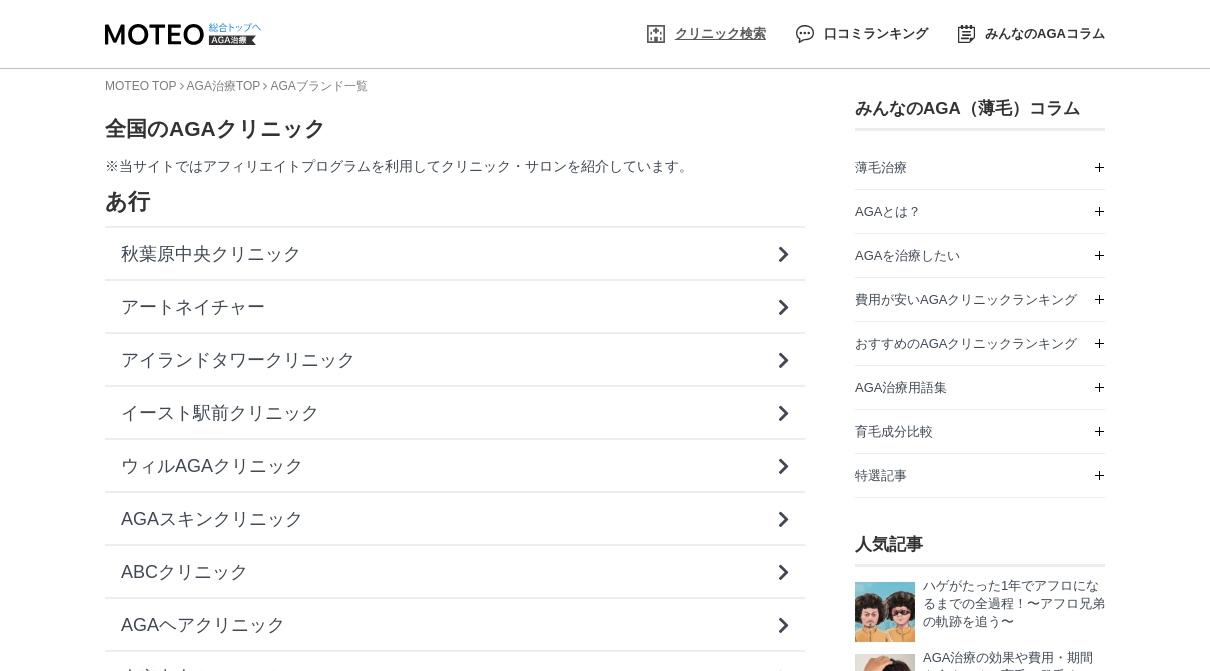 click on "クリニック検索" at bounding box center (720, 33) 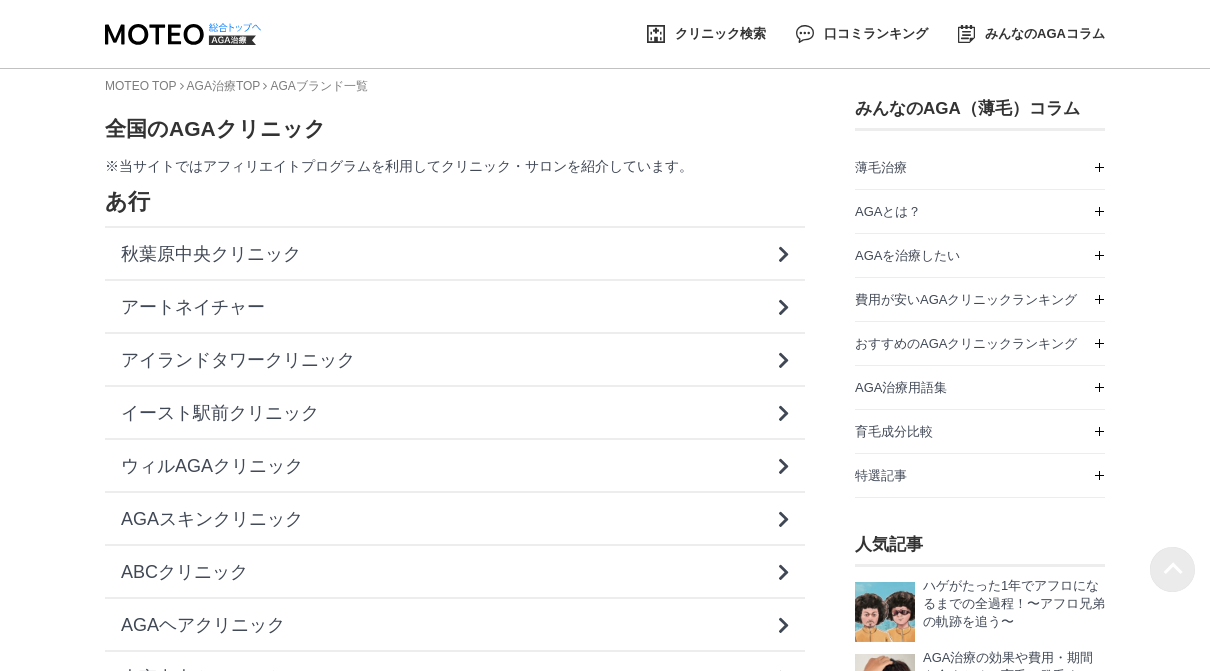 scroll, scrollTop: 0, scrollLeft: 0, axis: both 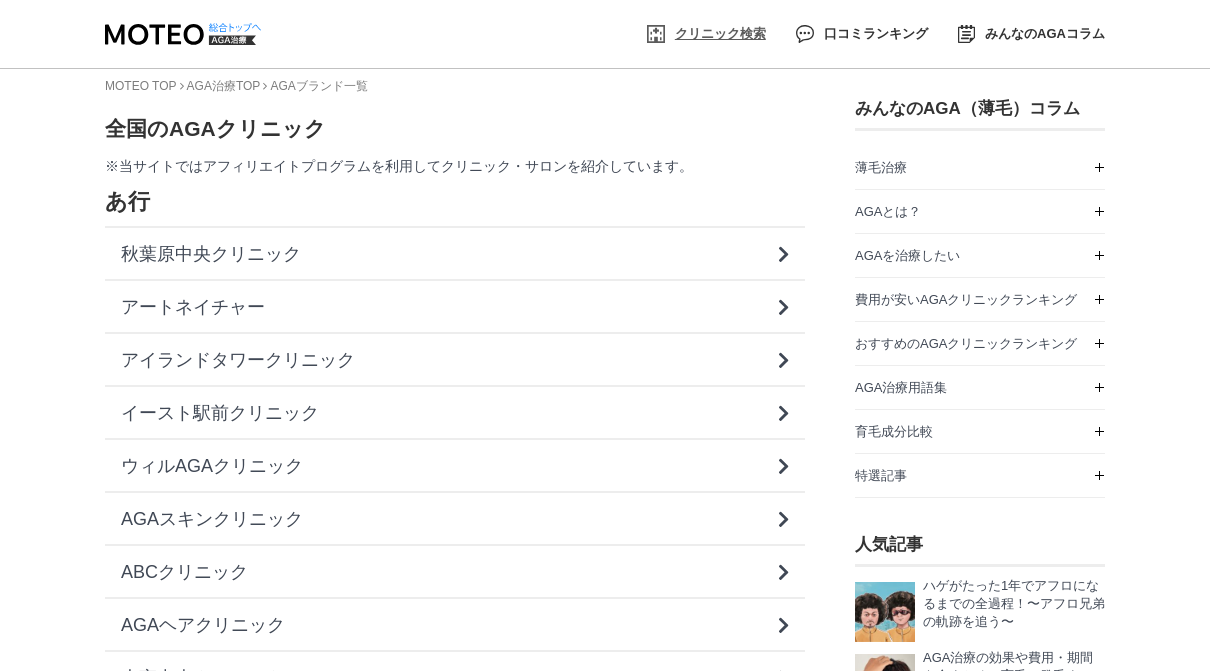 click on "クリニック検索" at bounding box center [706, 34] 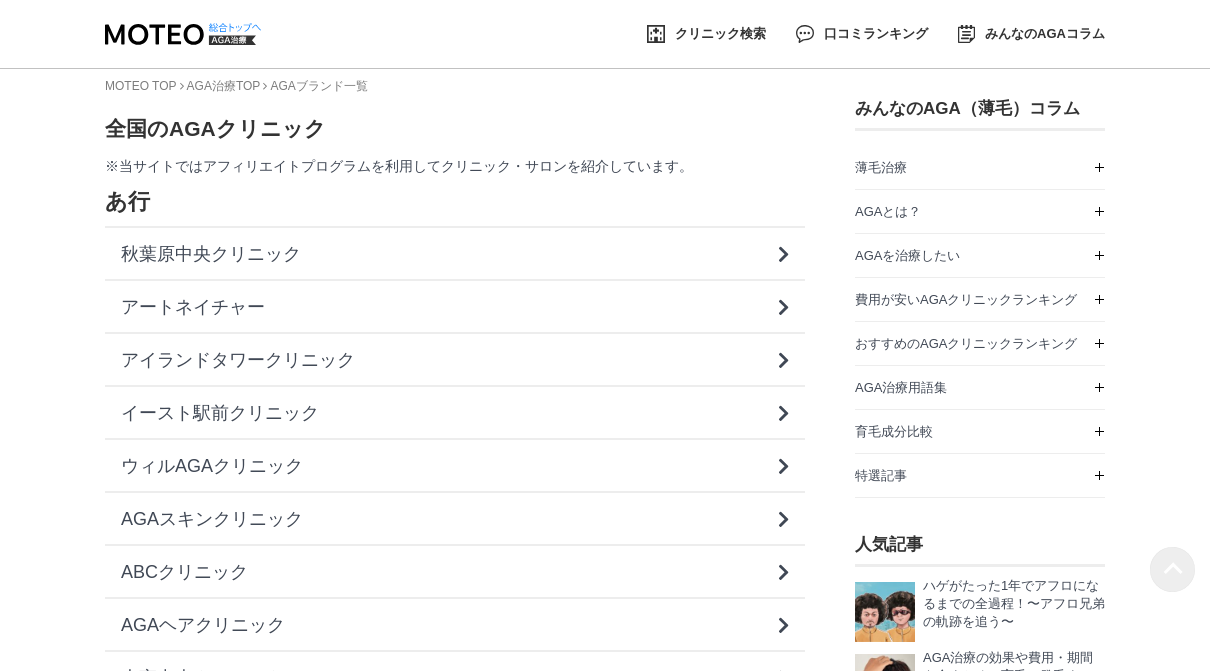 scroll, scrollTop: 0, scrollLeft: 0, axis: both 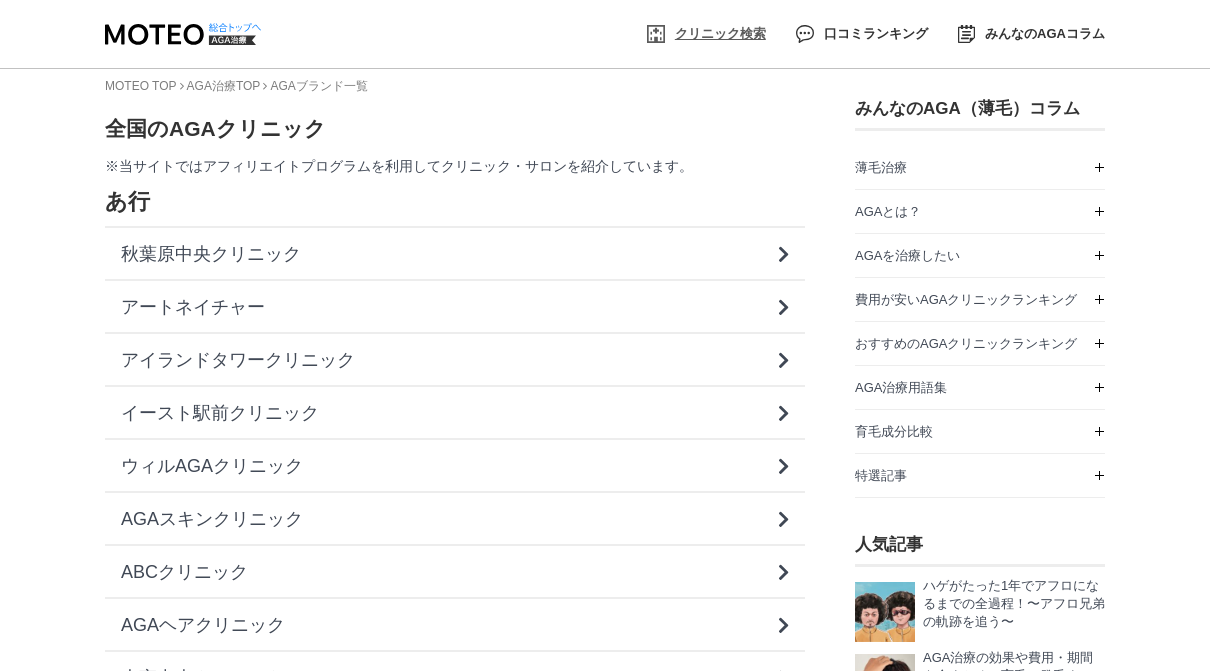 click on "クリニック検索" at bounding box center (706, 34) 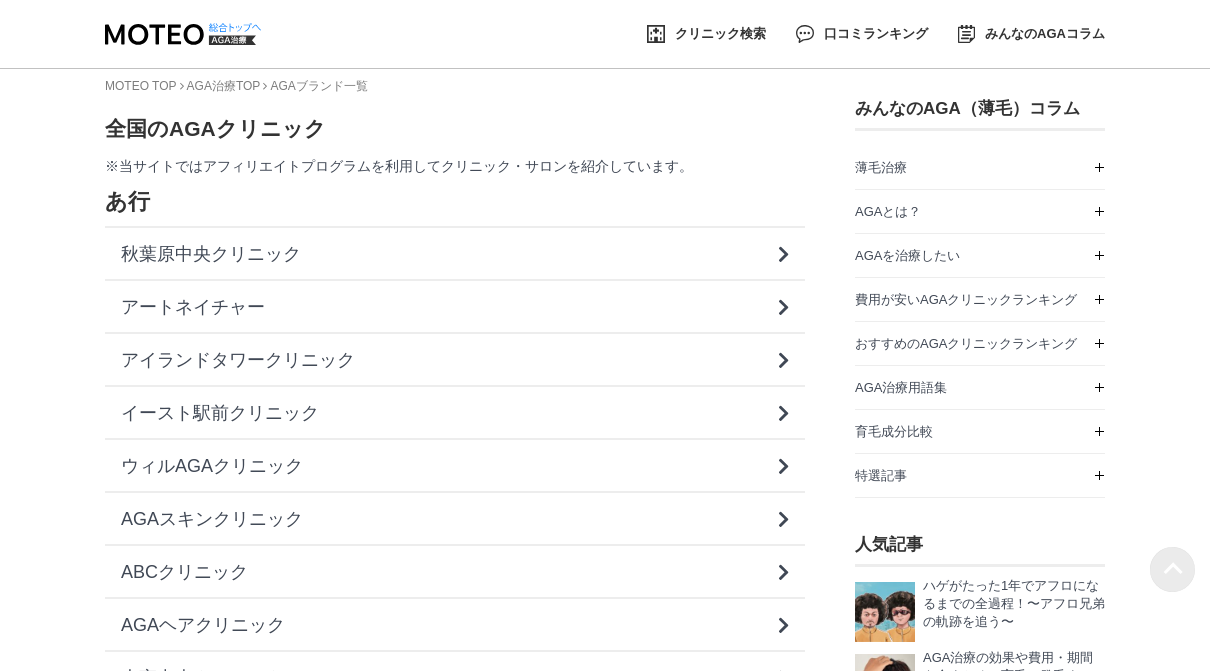 scroll, scrollTop: 0, scrollLeft: 0, axis: both 